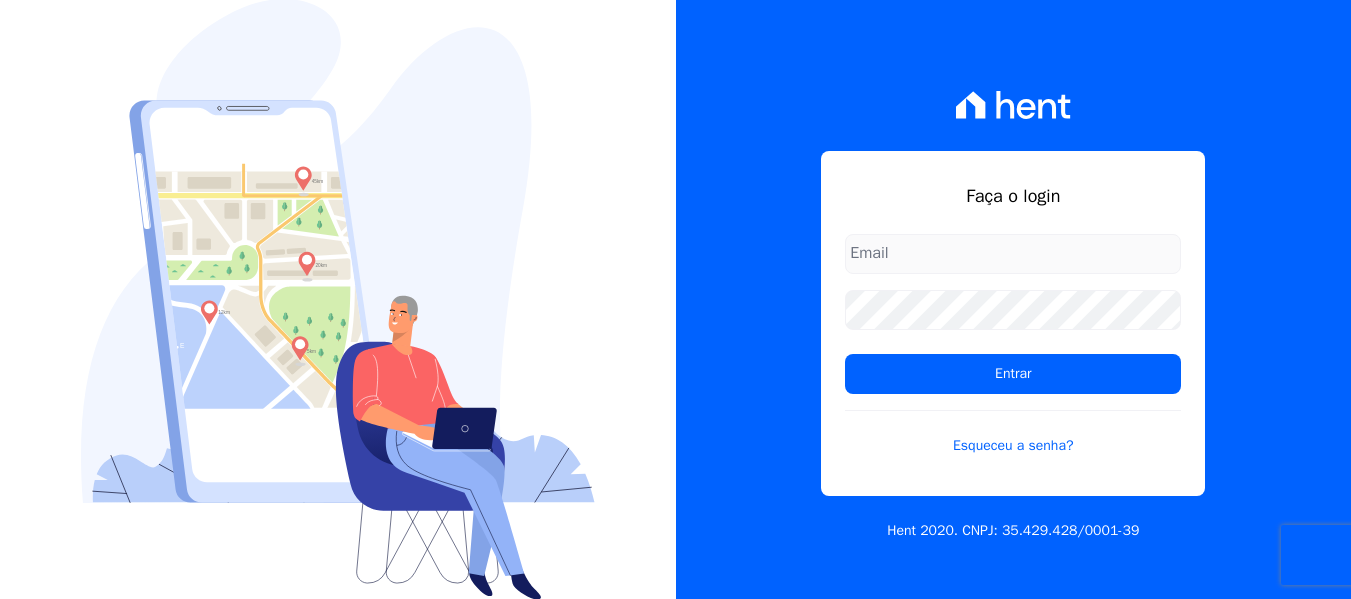 scroll, scrollTop: 0, scrollLeft: 0, axis: both 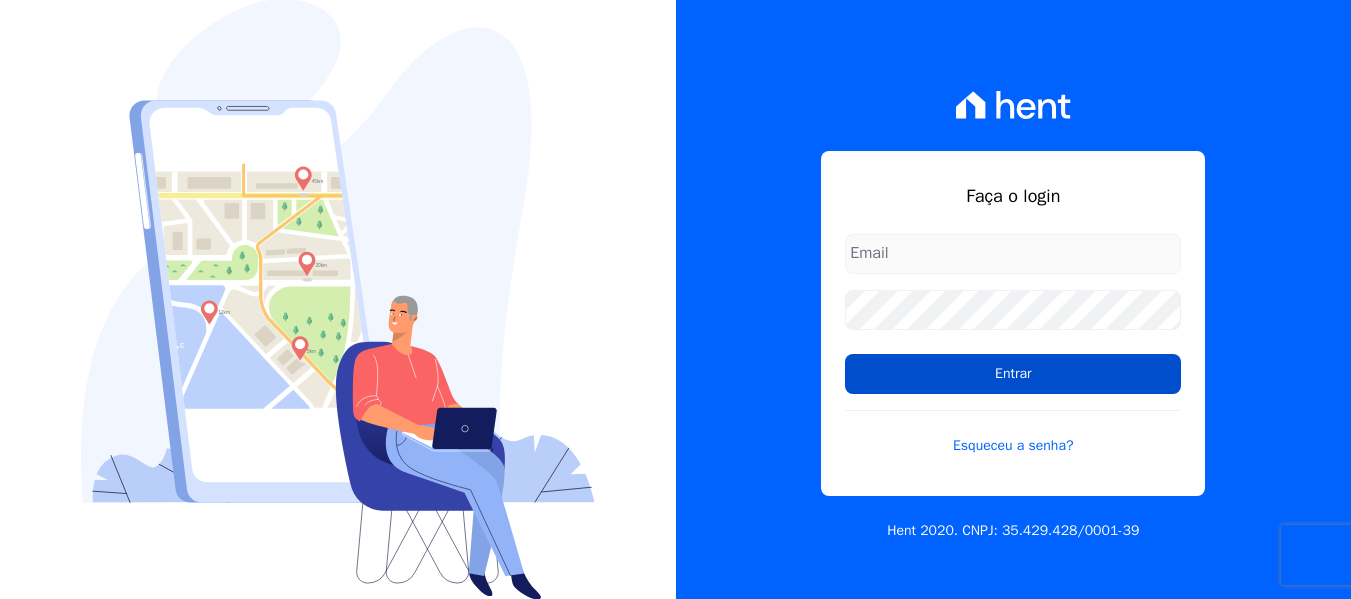 type on "[EMAIL]" 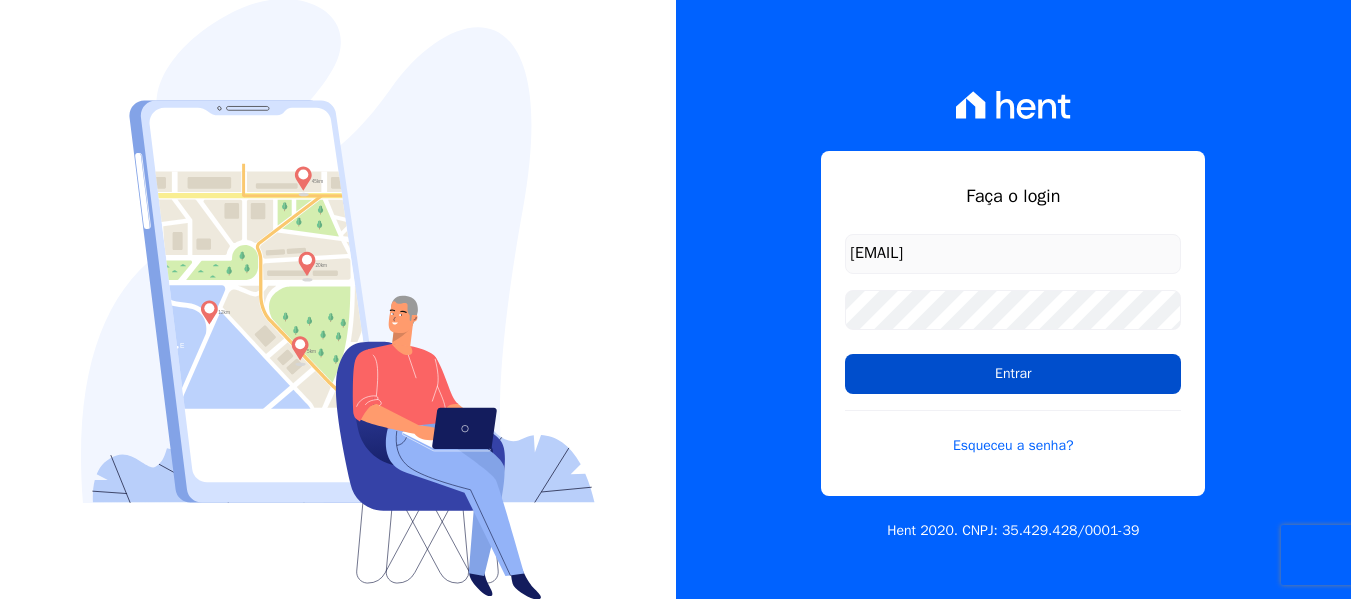 click on "Entrar" at bounding box center [1013, 374] 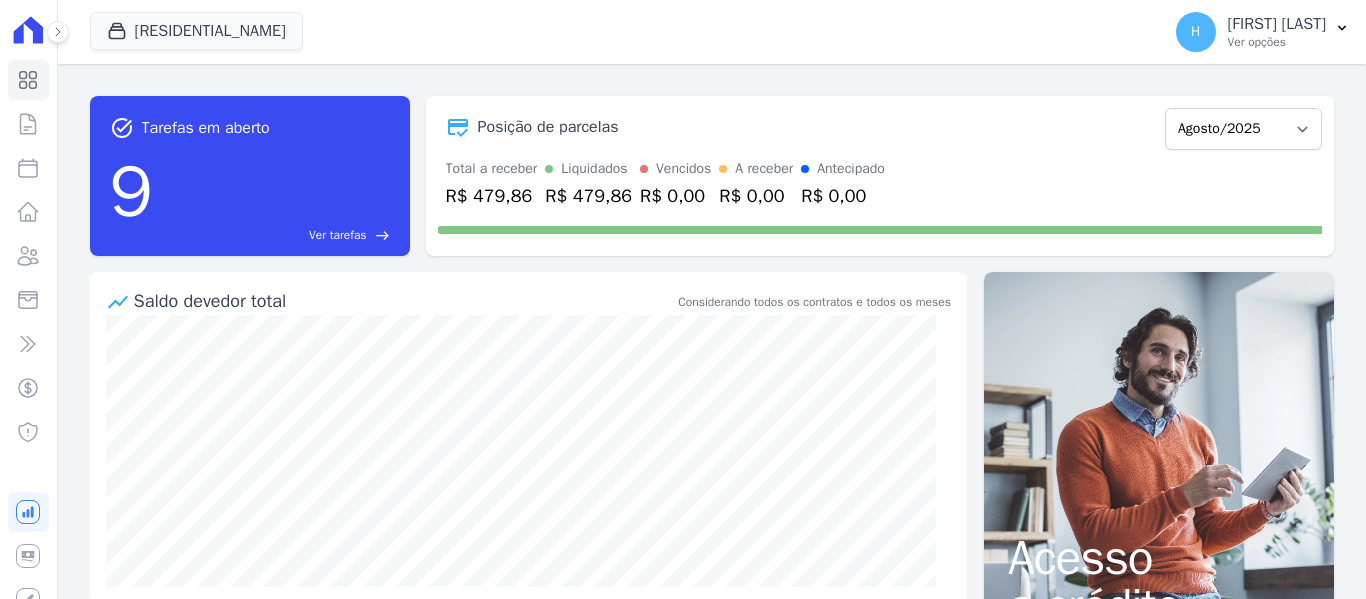 scroll, scrollTop: 0, scrollLeft: 0, axis: both 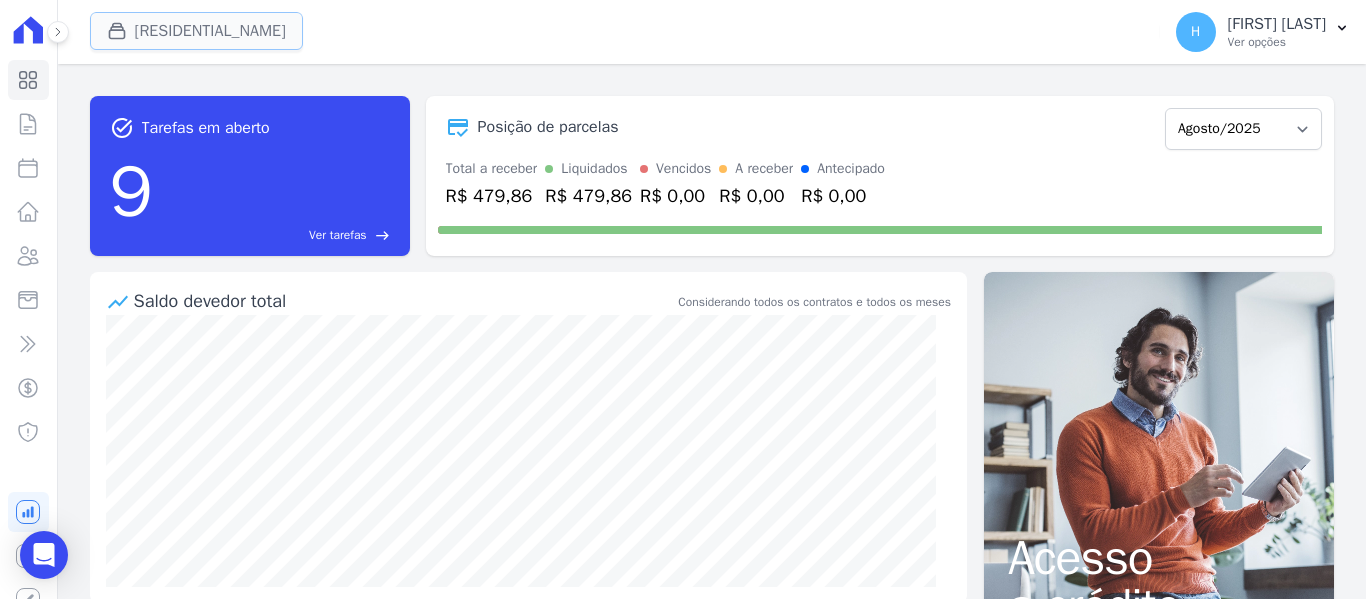 click on "Residencial Mirante" at bounding box center (196, 31) 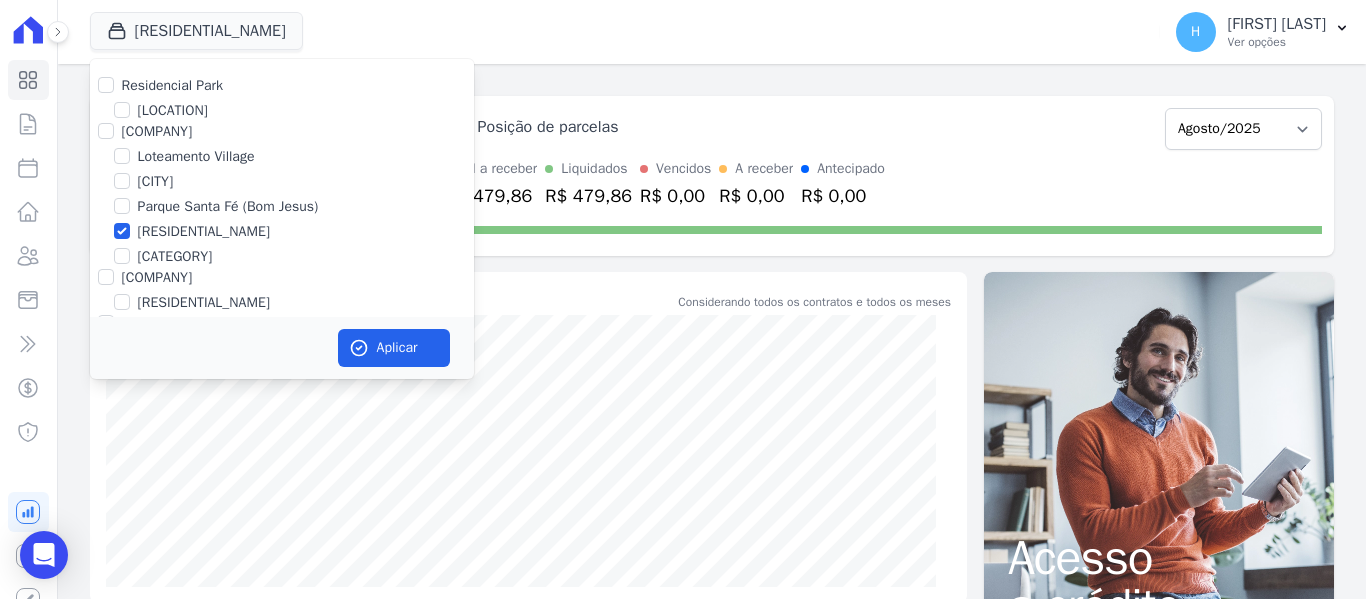 click on "Residencial Park" at bounding box center [173, 85] 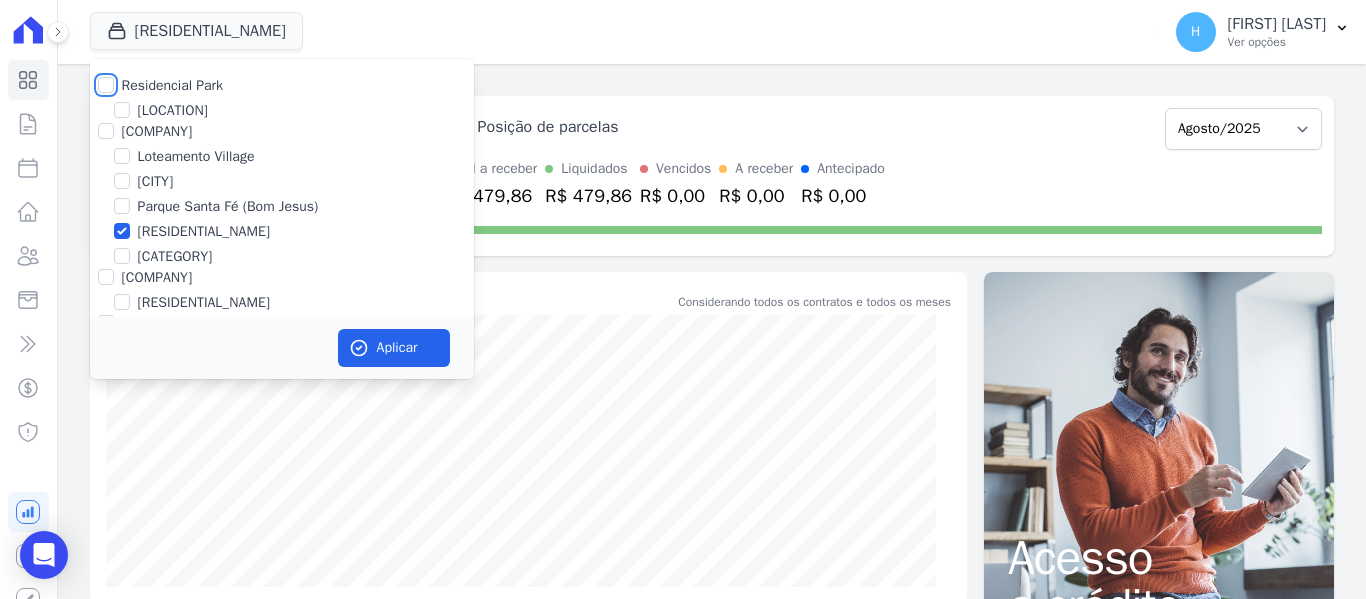 click on "Residencial Park" at bounding box center (106, 85) 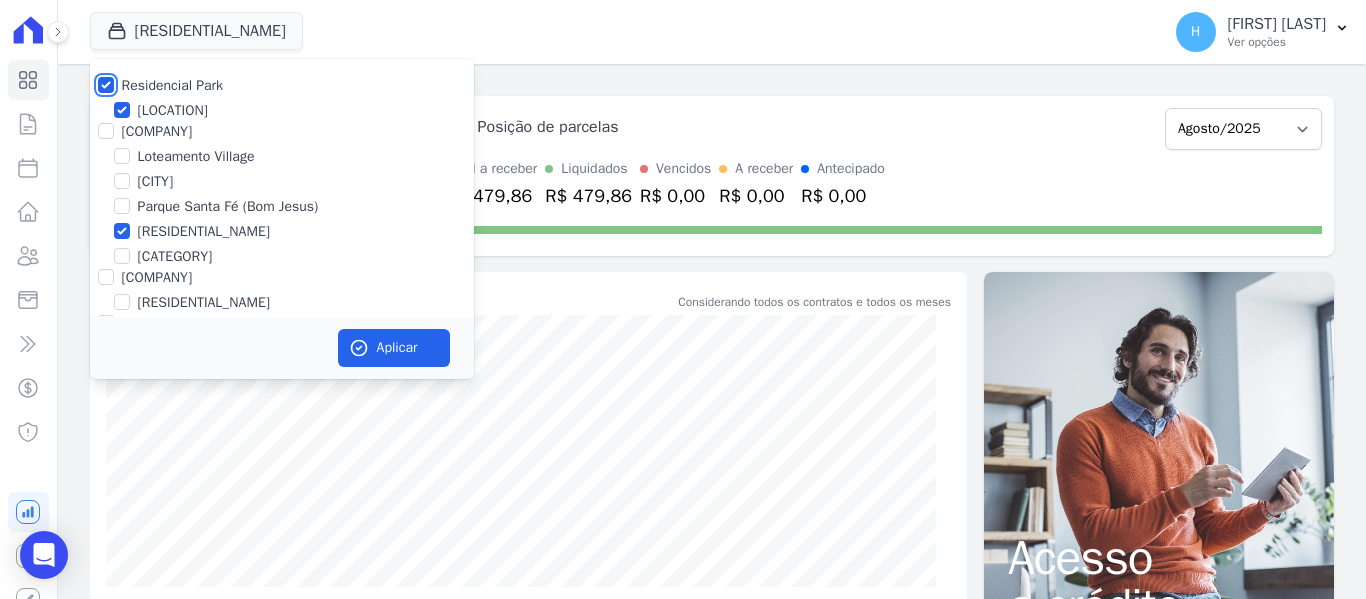 checkbox on "true" 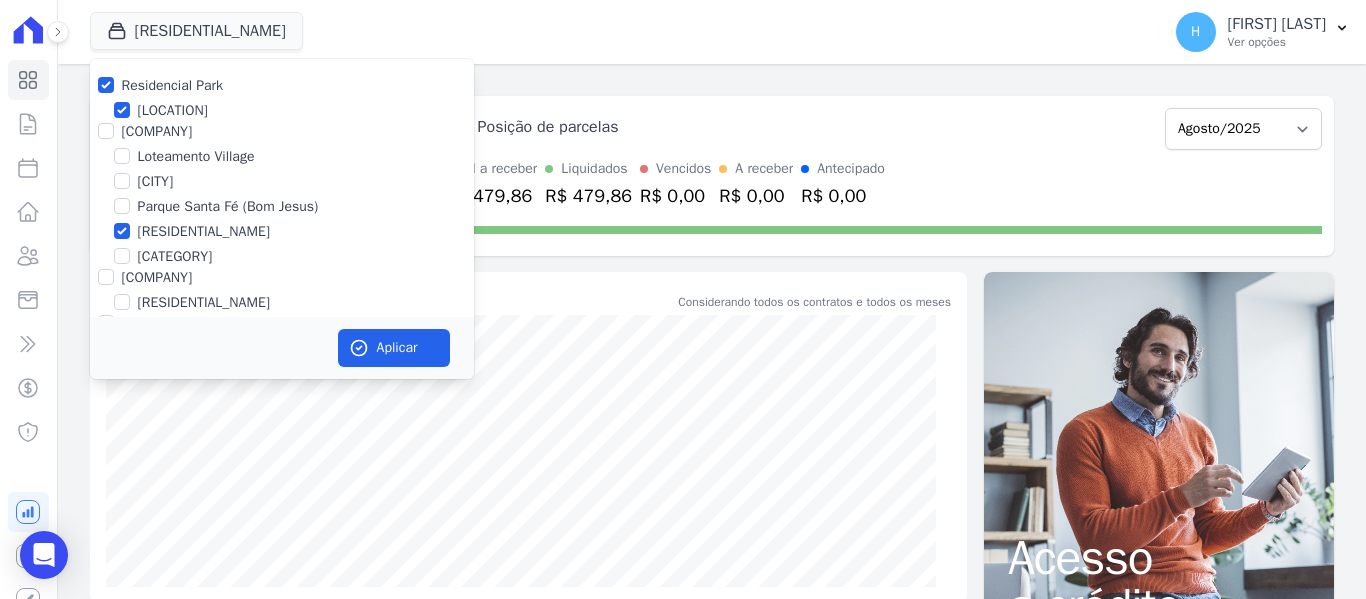 click on "JG Freitas" at bounding box center (157, 131) 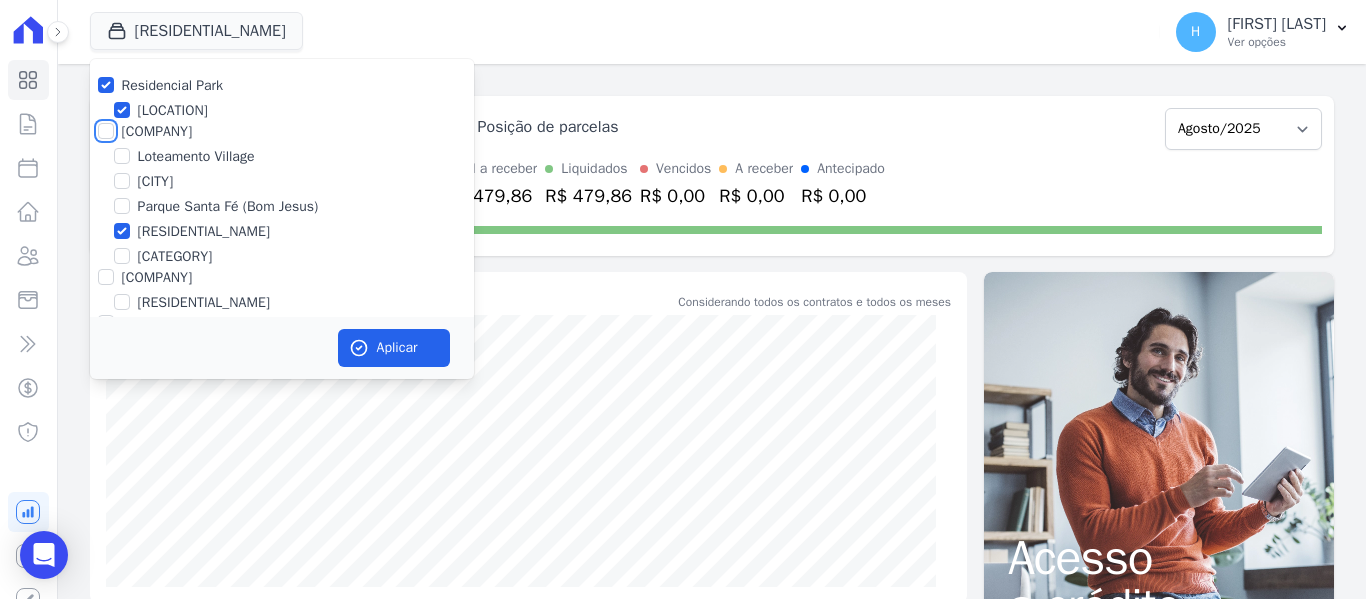 click on "JG Freitas" at bounding box center [106, 131] 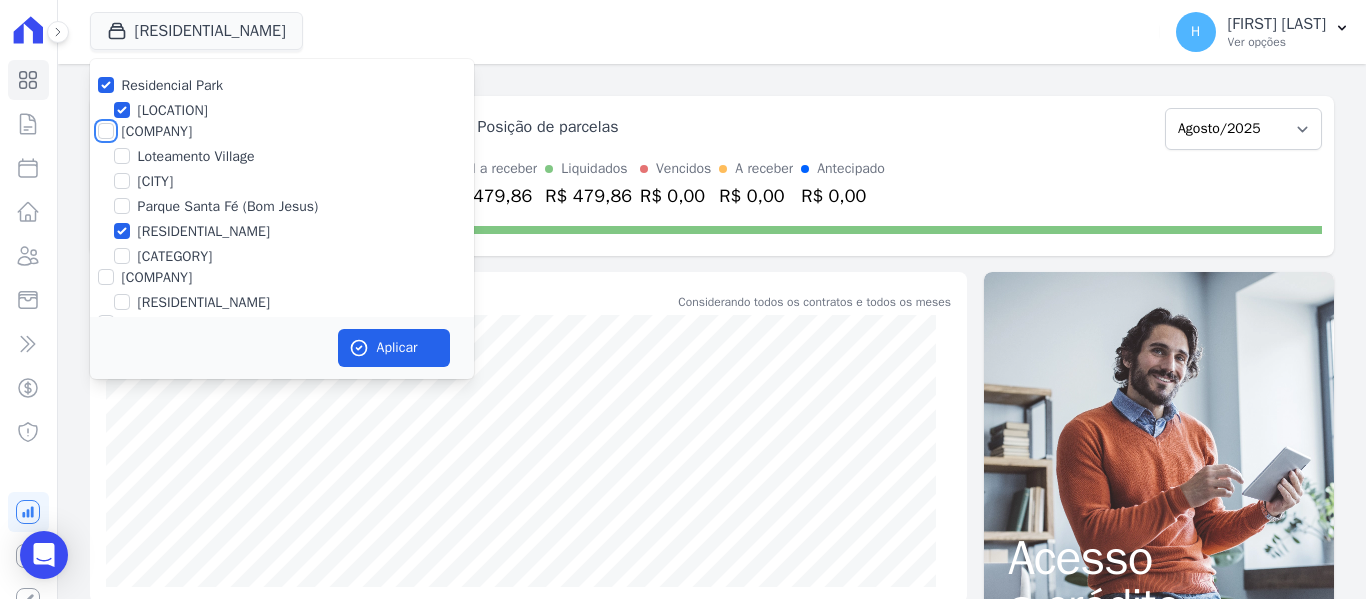 checkbox on "true" 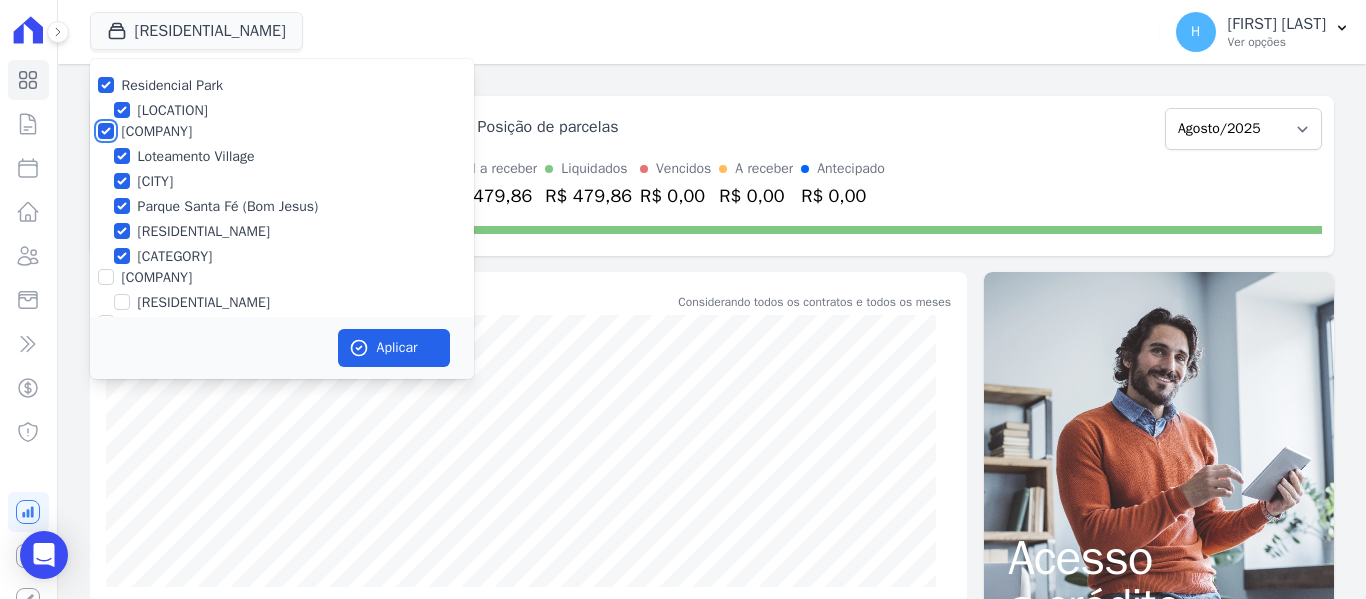 scroll, scrollTop: 58, scrollLeft: 0, axis: vertical 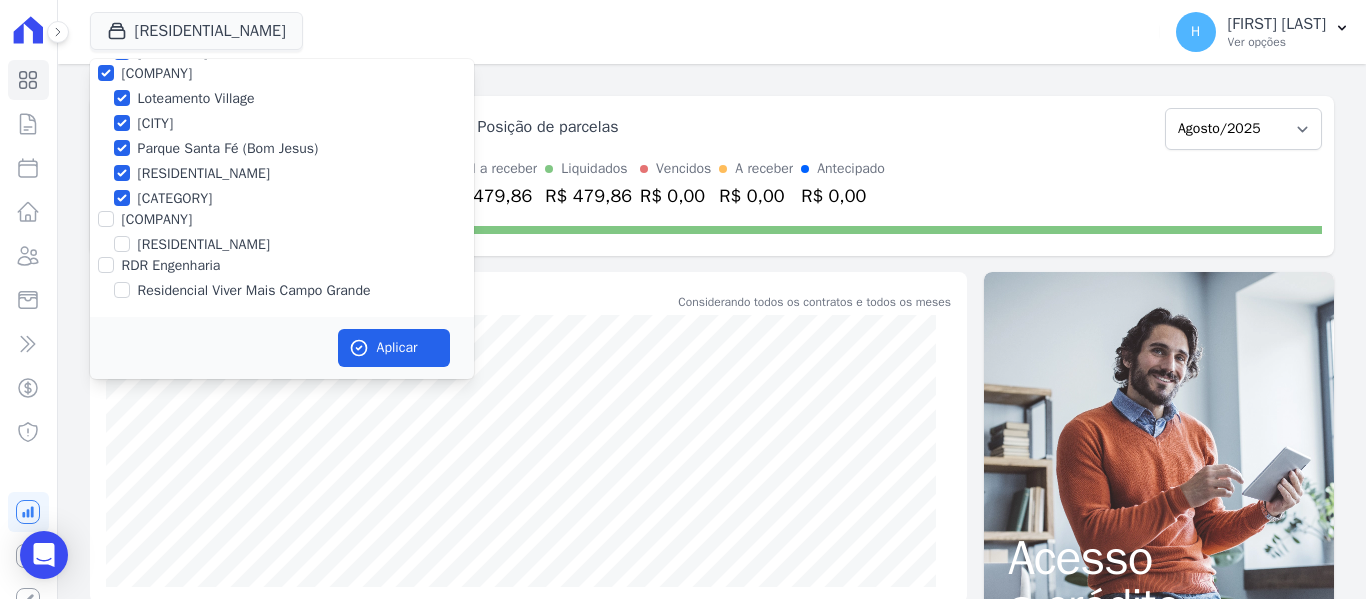 click on "Lindo Vale LTDA" at bounding box center (157, 219) 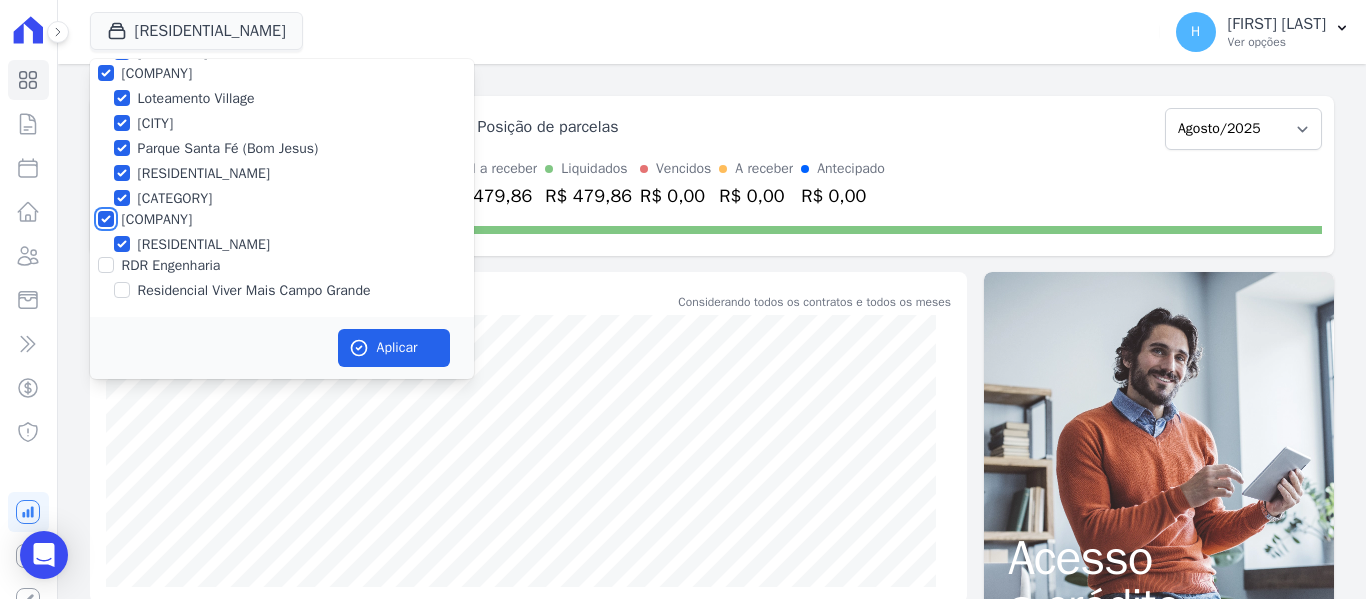 checkbox on "true" 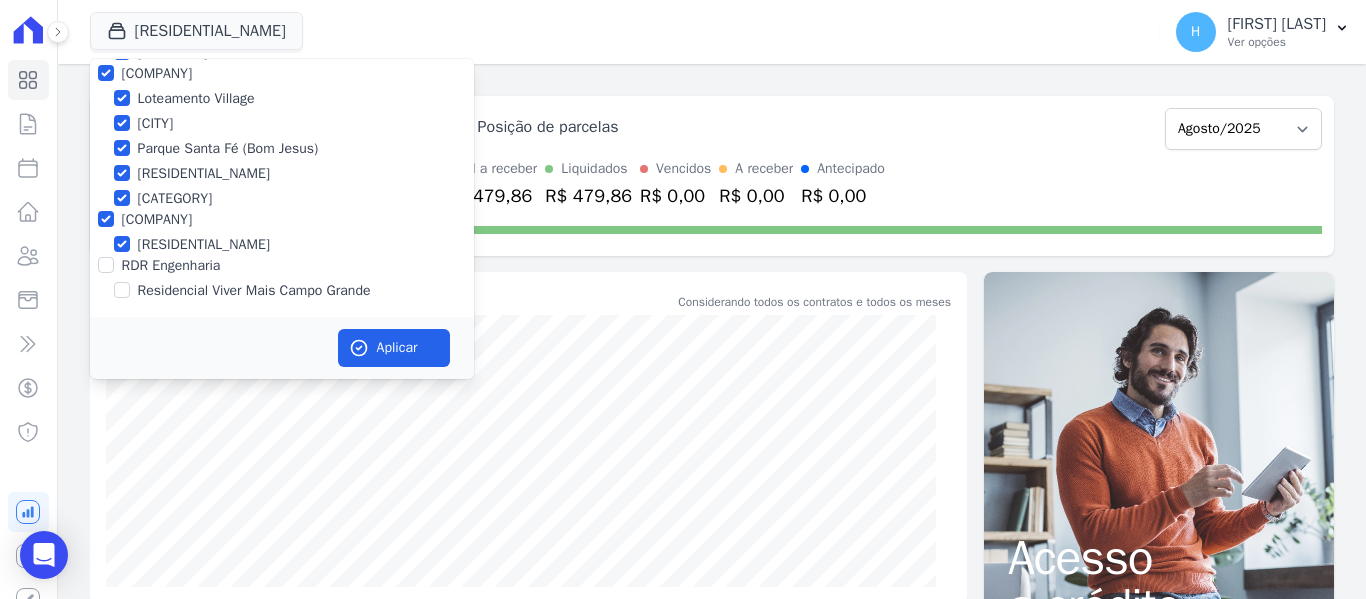 click on "RDR Engenharia" at bounding box center (171, 265) 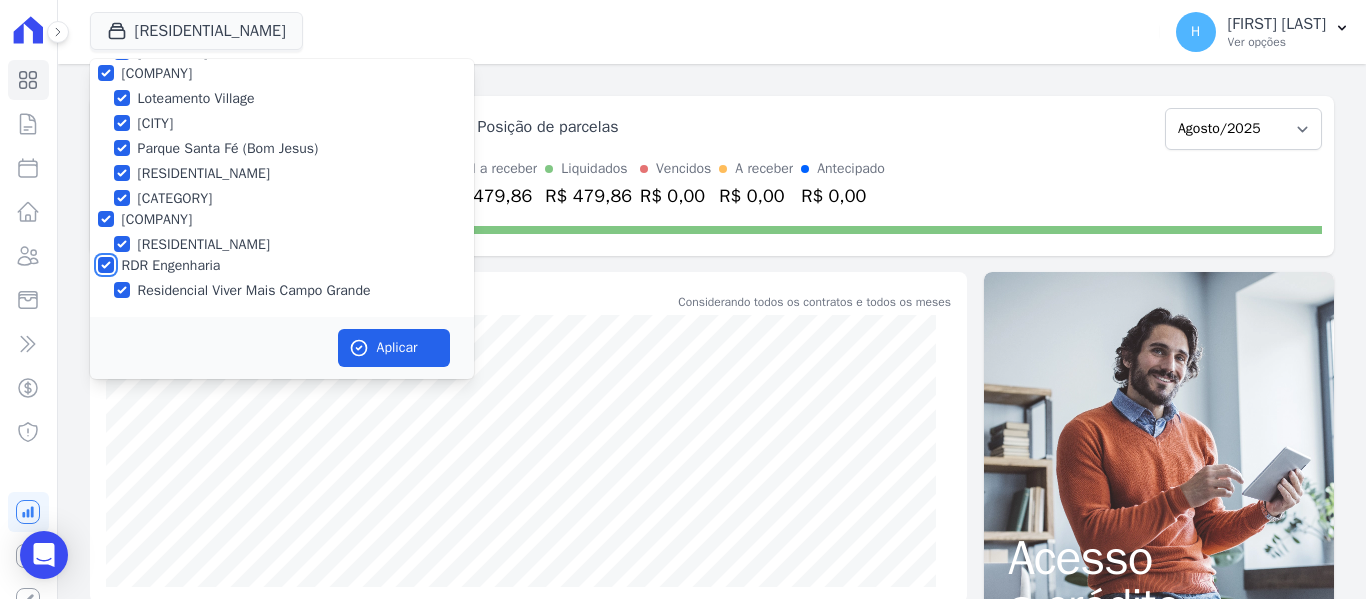 checkbox on "true" 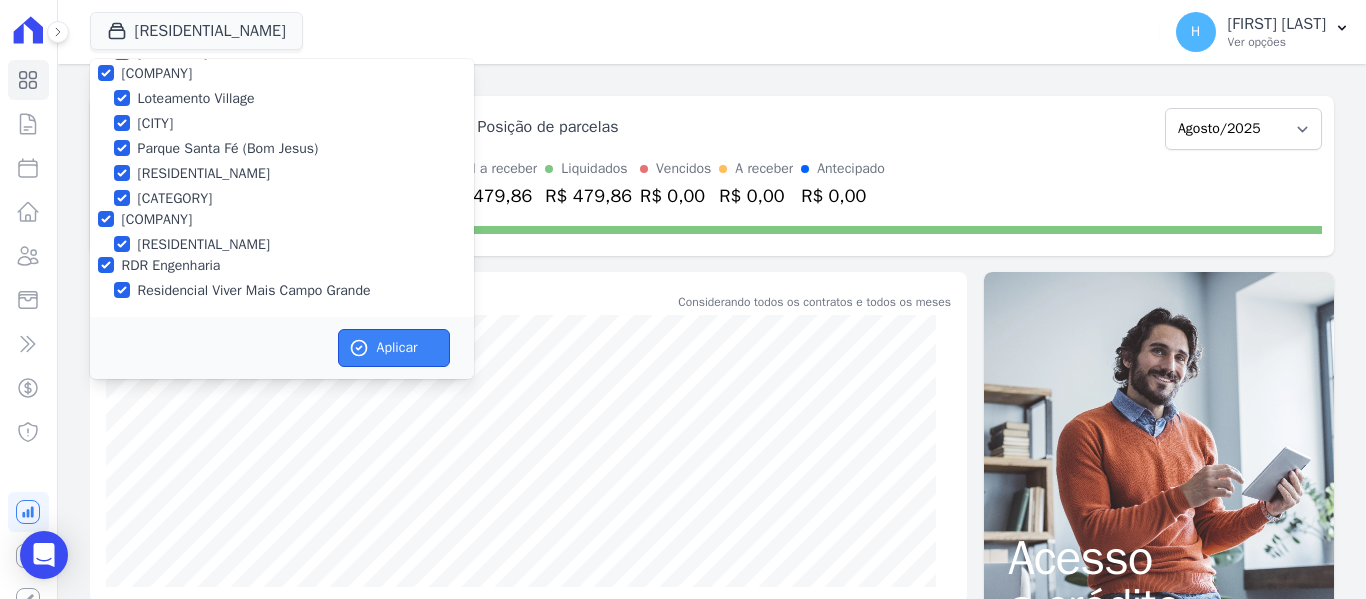 click on "Aplicar" at bounding box center (394, 348) 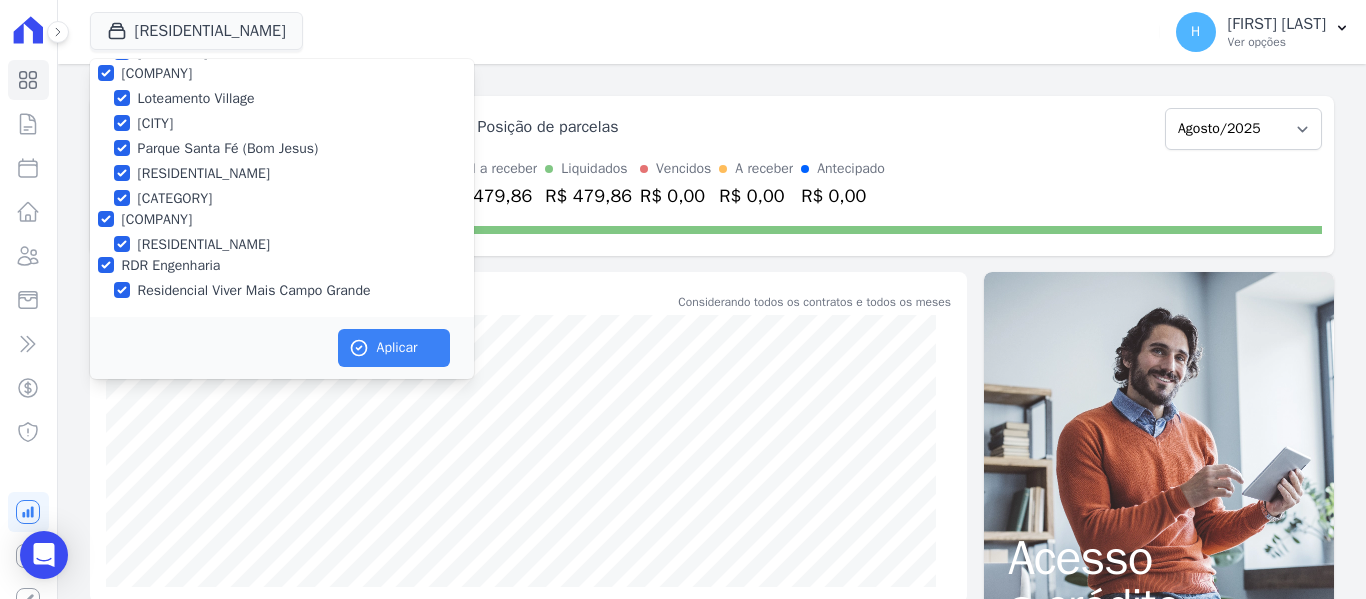 scroll, scrollTop: 54, scrollLeft: 0, axis: vertical 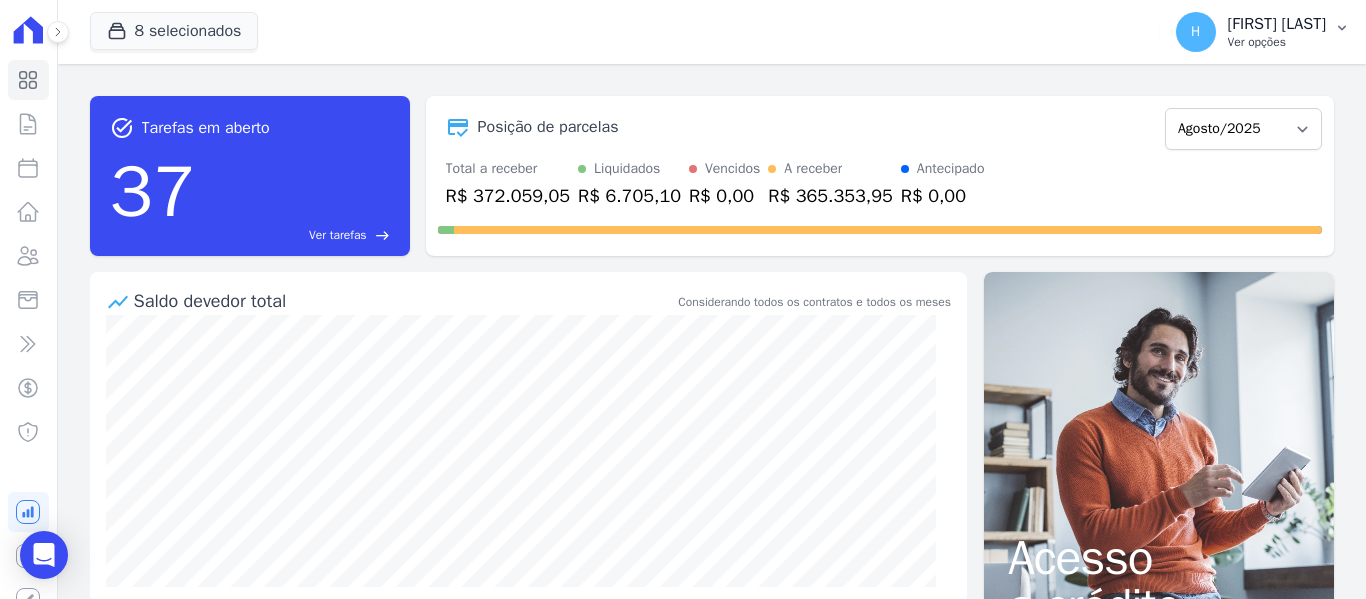 click on "Ver opções" at bounding box center [1277, 42] 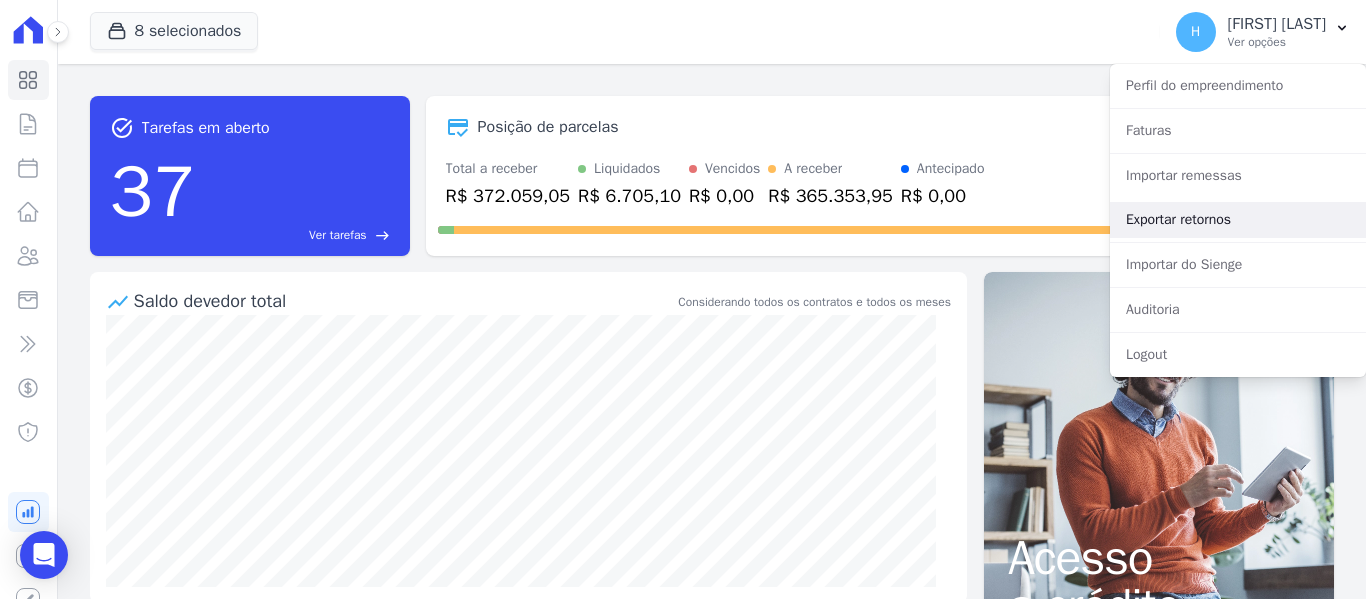 click on "Exportar retornos" at bounding box center [1238, 220] 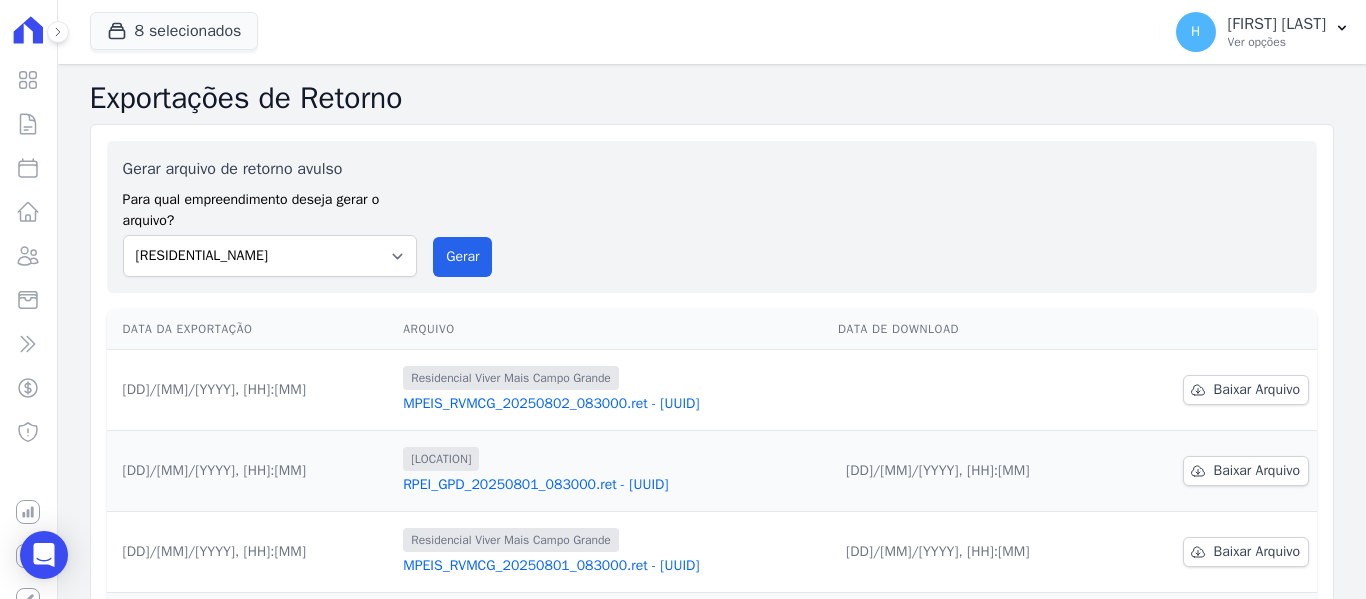 scroll, scrollTop: 200, scrollLeft: 0, axis: vertical 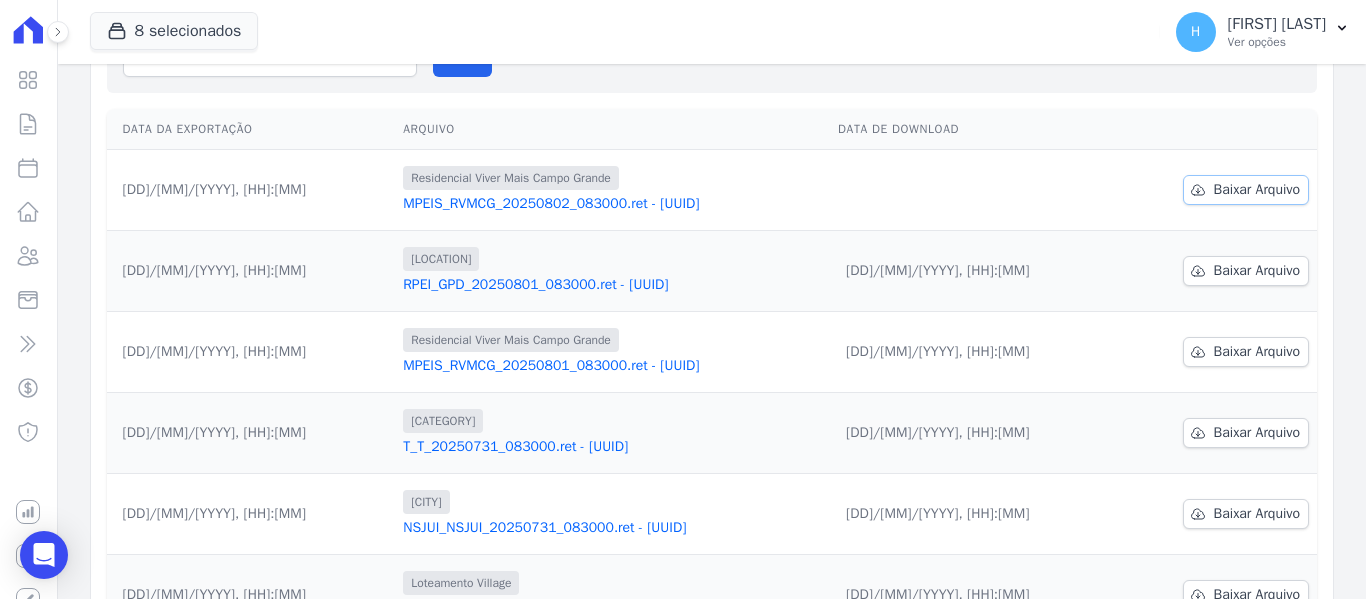 click on "Baixar Arquivo" at bounding box center [1257, 190] 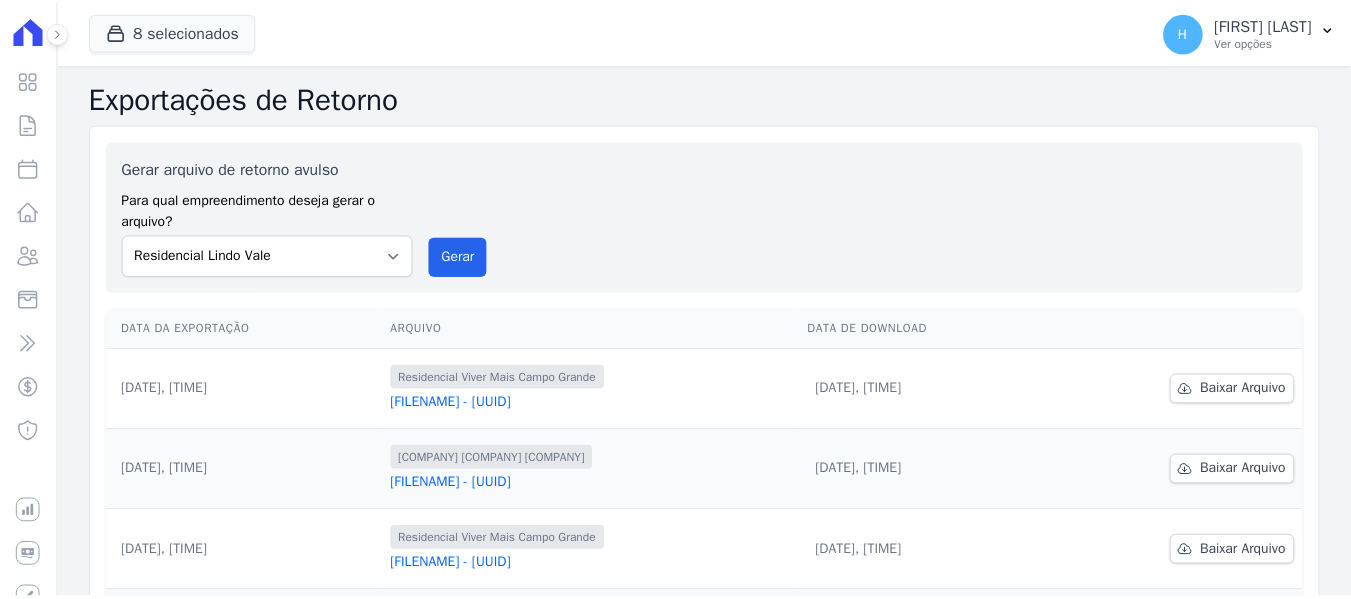 scroll, scrollTop: 0, scrollLeft: 0, axis: both 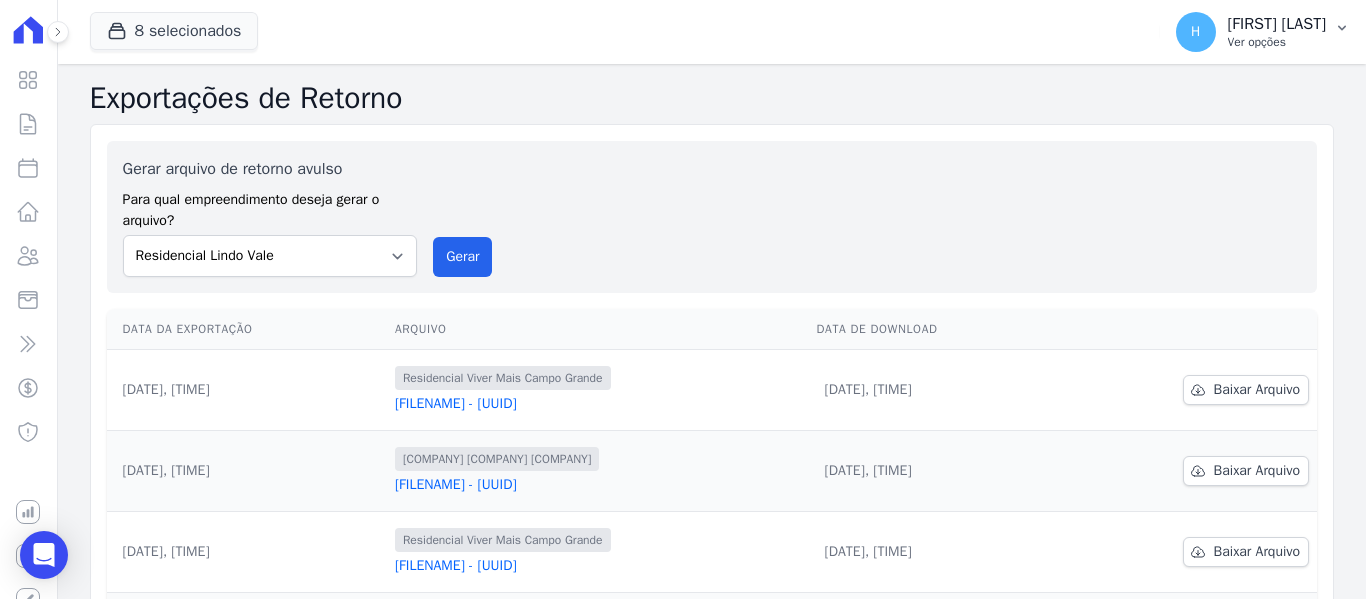 click on "Hellen  Vilaça" at bounding box center (1277, 24) 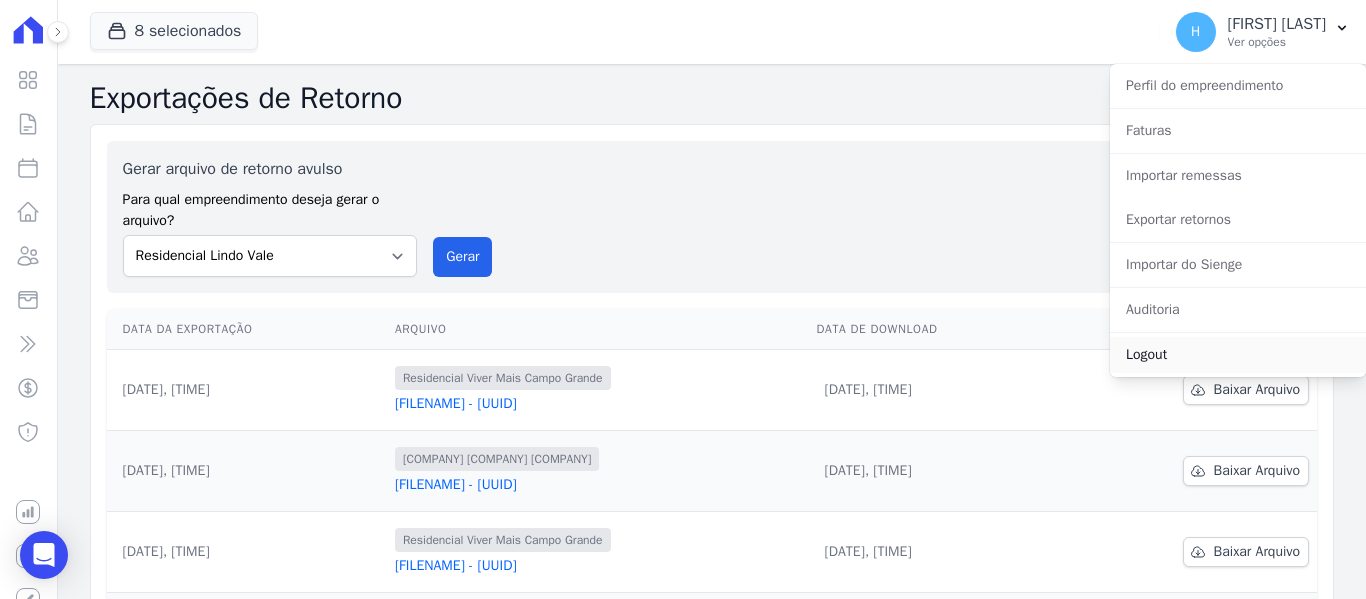click on "Logout" at bounding box center [1238, 355] 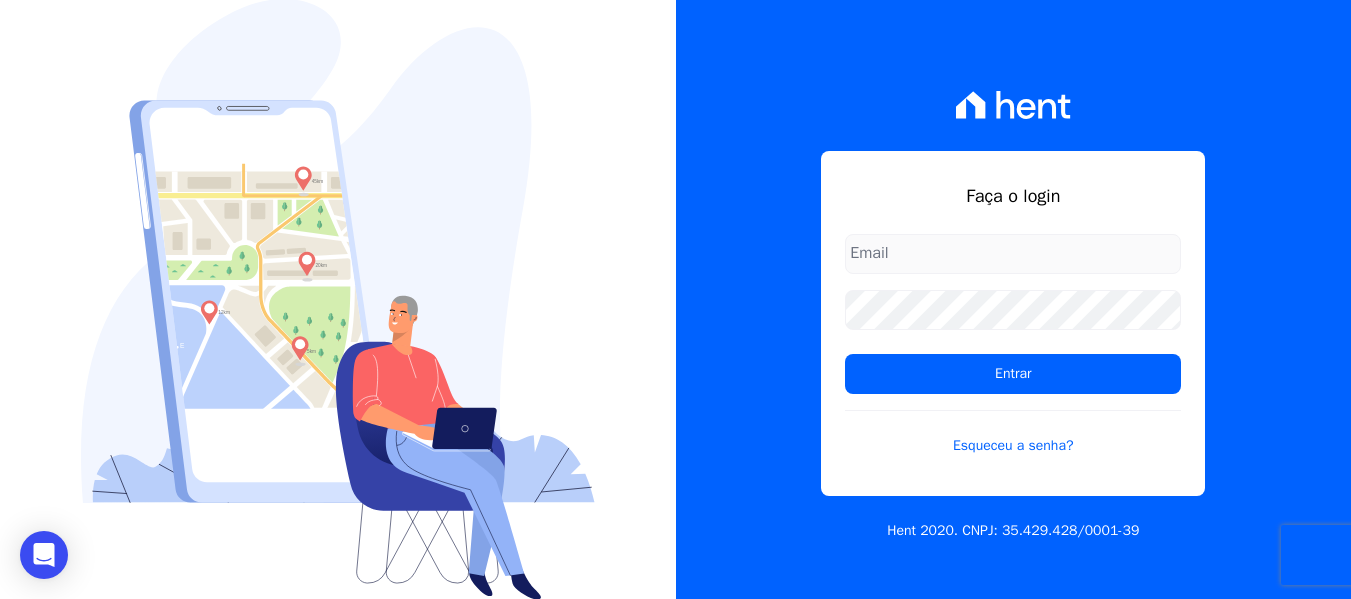 type on "[EMAIL]" 